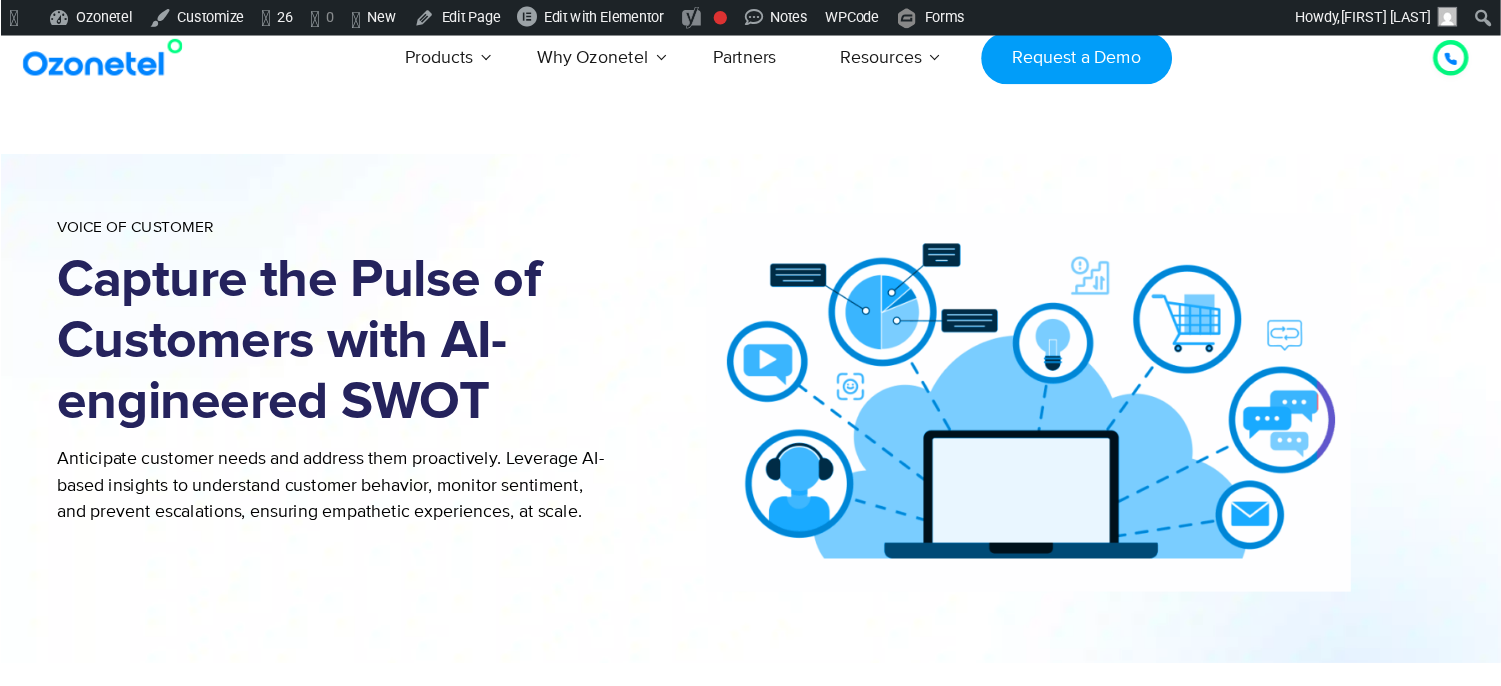 scroll, scrollTop: 0, scrollLeft: 0, axis: both 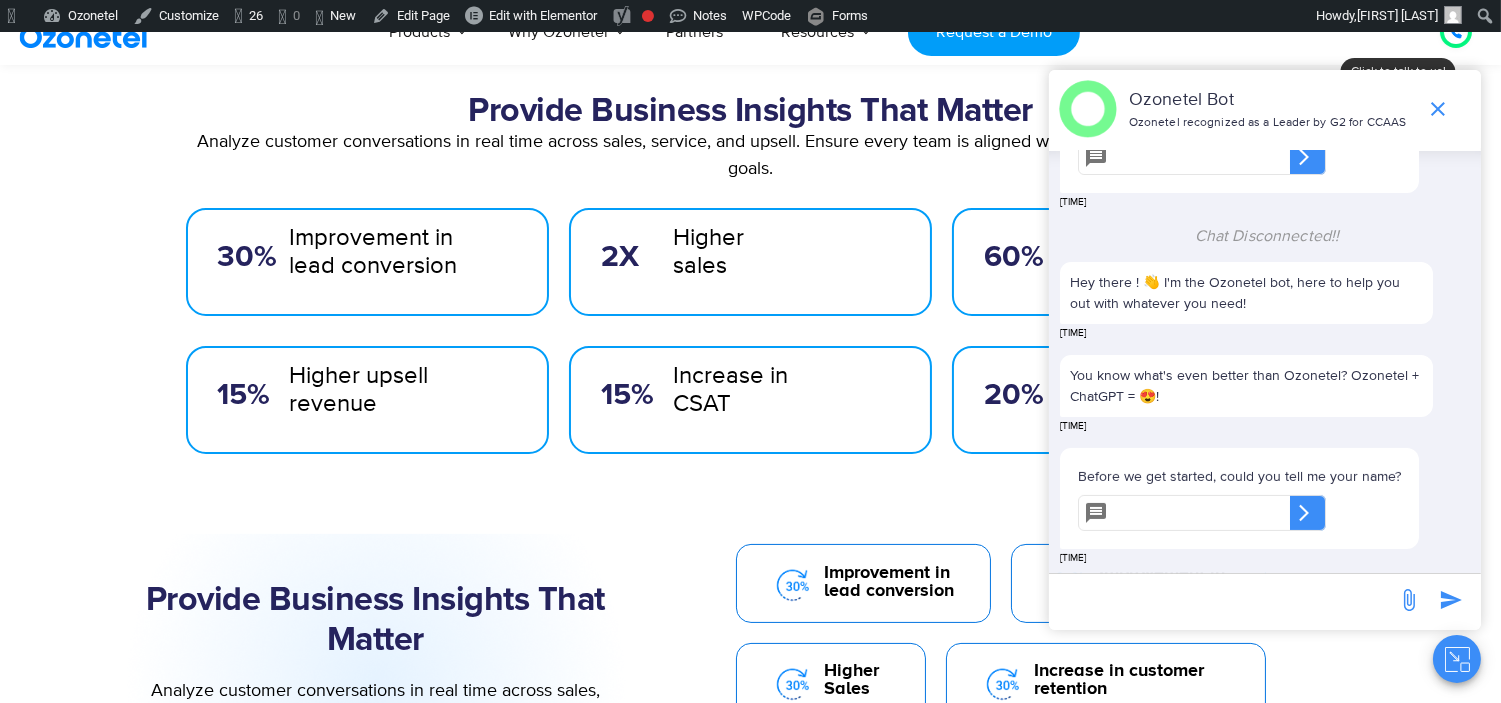 click at bounding box center [1457, 659] 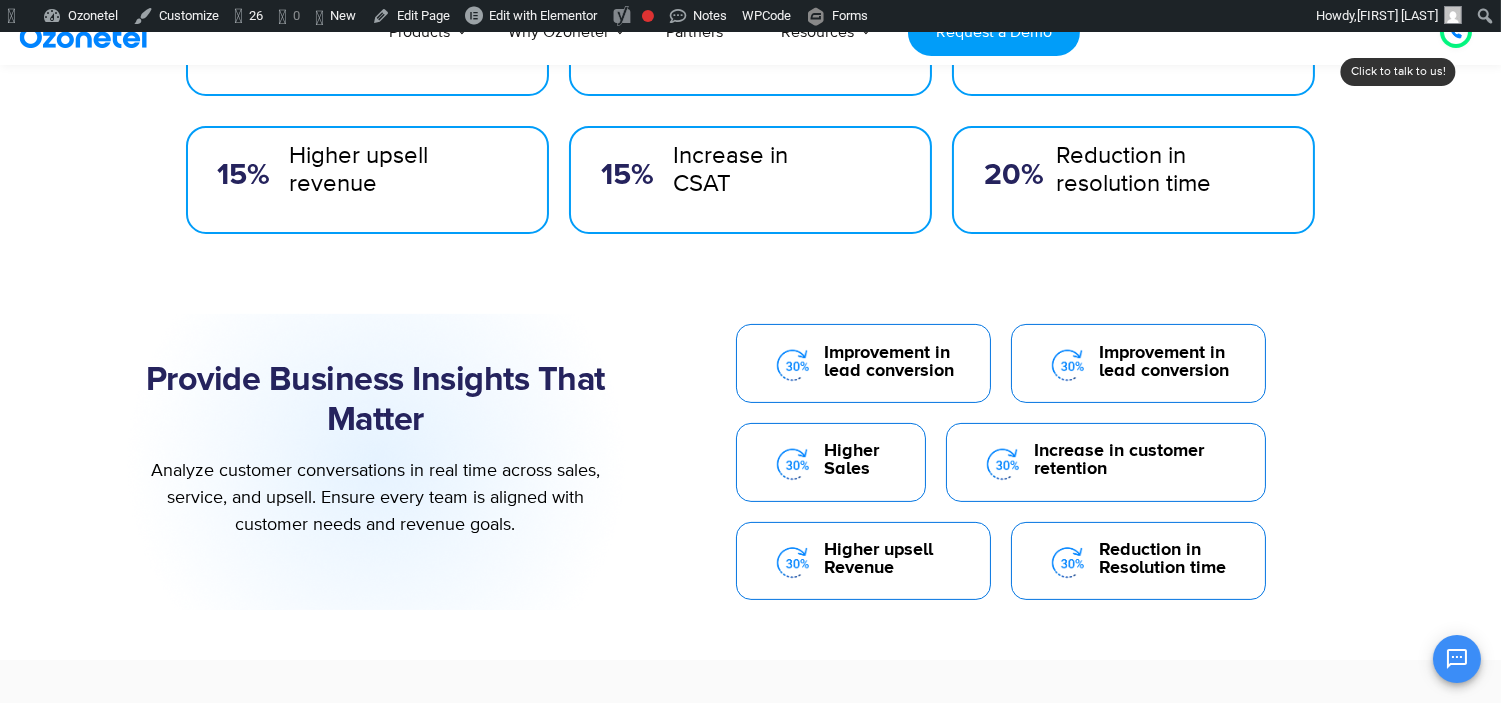 scroll, scrollTop: 777, scrollLeft: 0, axis: vertical 